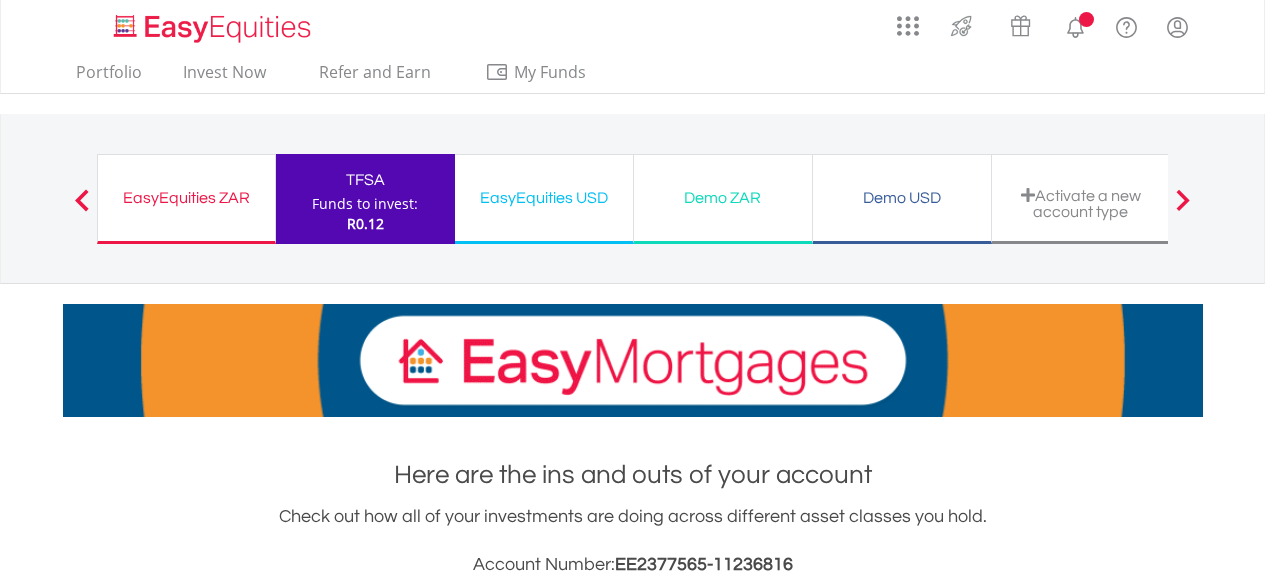 scroll, scrollTop: 0, scrollLeft: 0, axis: both 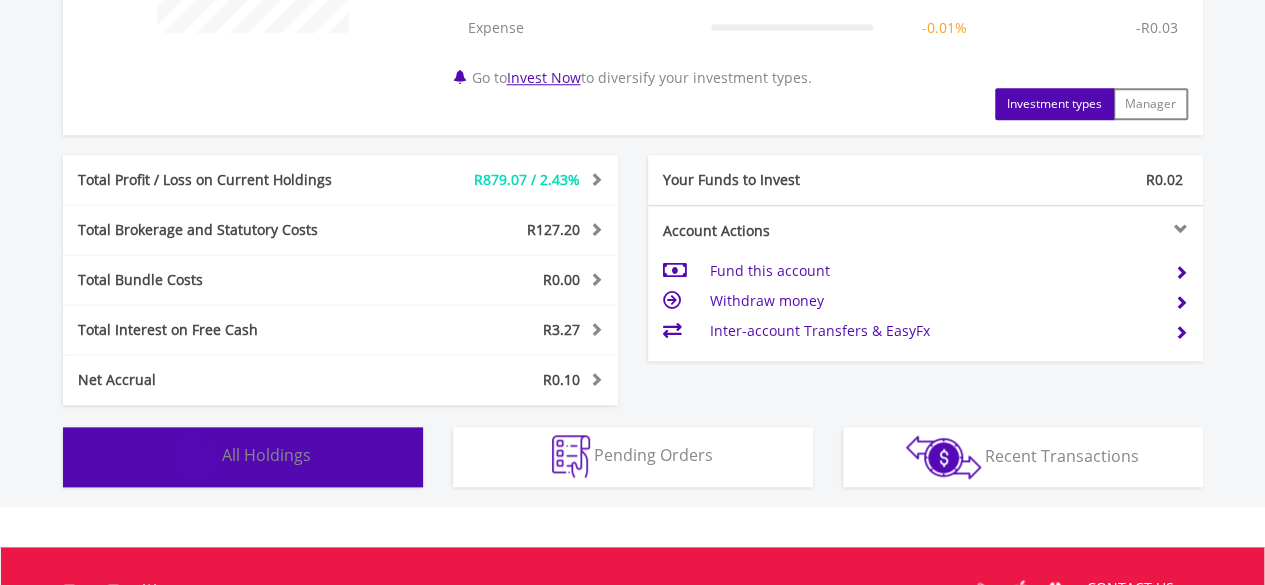 click on "All Holdings" at bounding box center [266, 455] 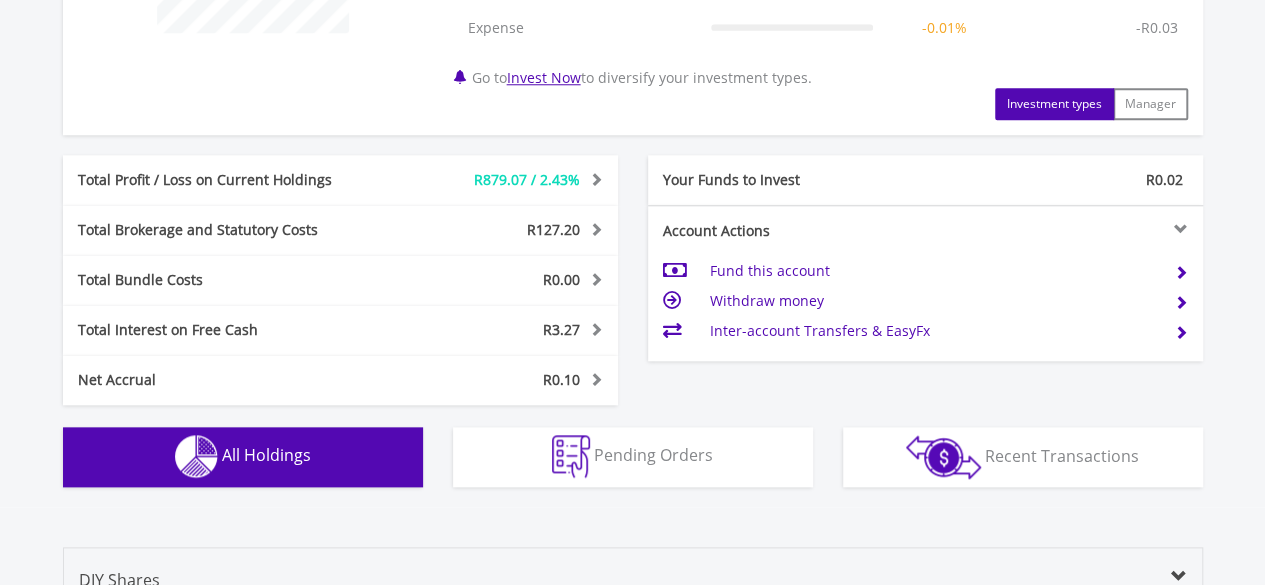 scroll, scrollTop: 1482, scrollLeft: 0, axis: vertical 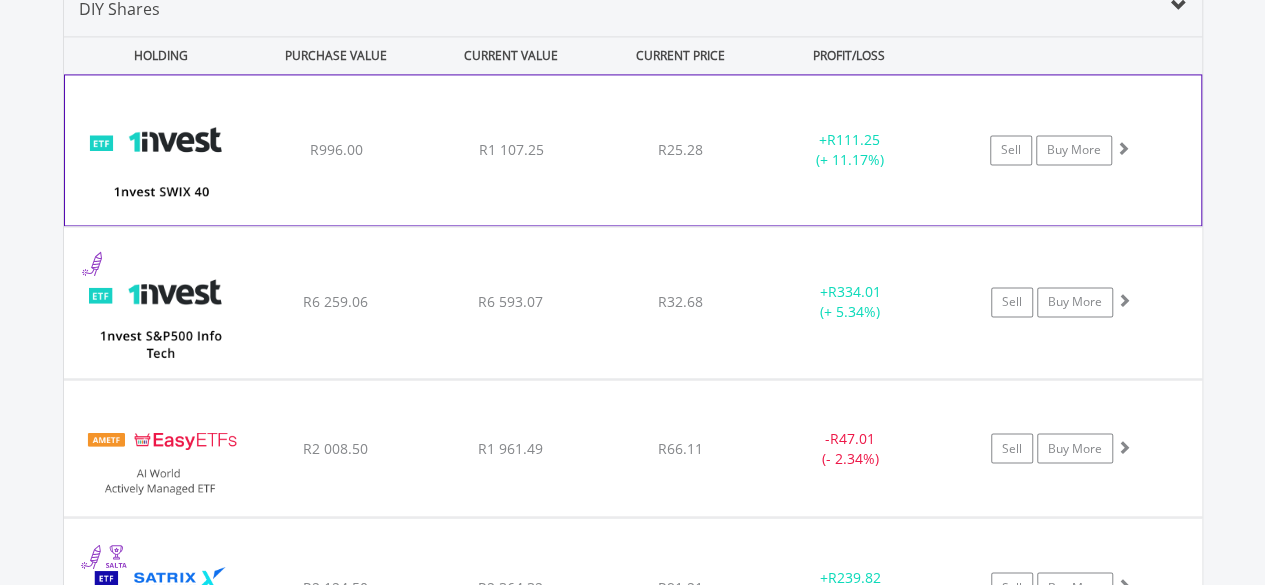 click on "R25.28" at bounding box center [680, 150] 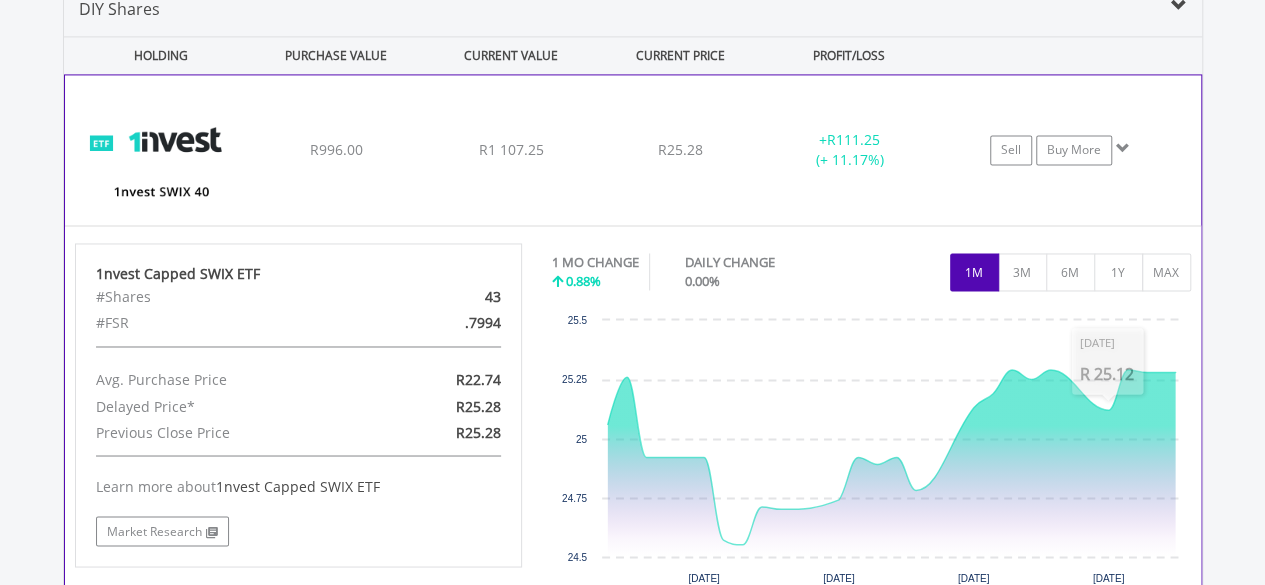 click on "+  R111.25 (+ 11.17%)" at bounding box center (849, 150) 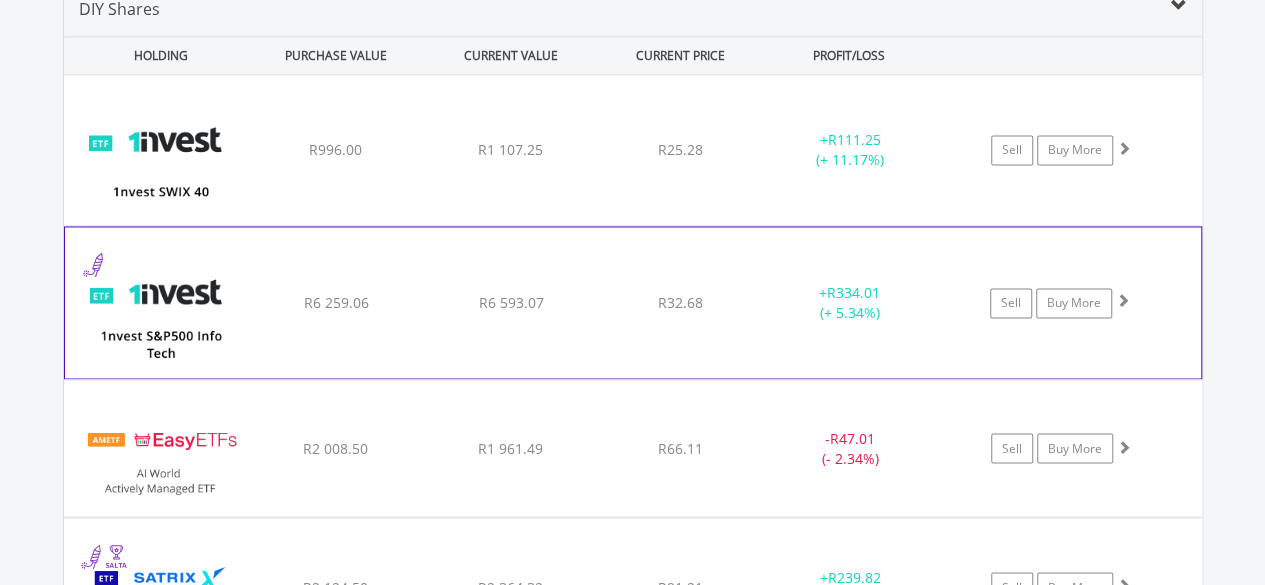 click on "+  R334.01 (+ 5.34%)" at bounding box center (850, 150) 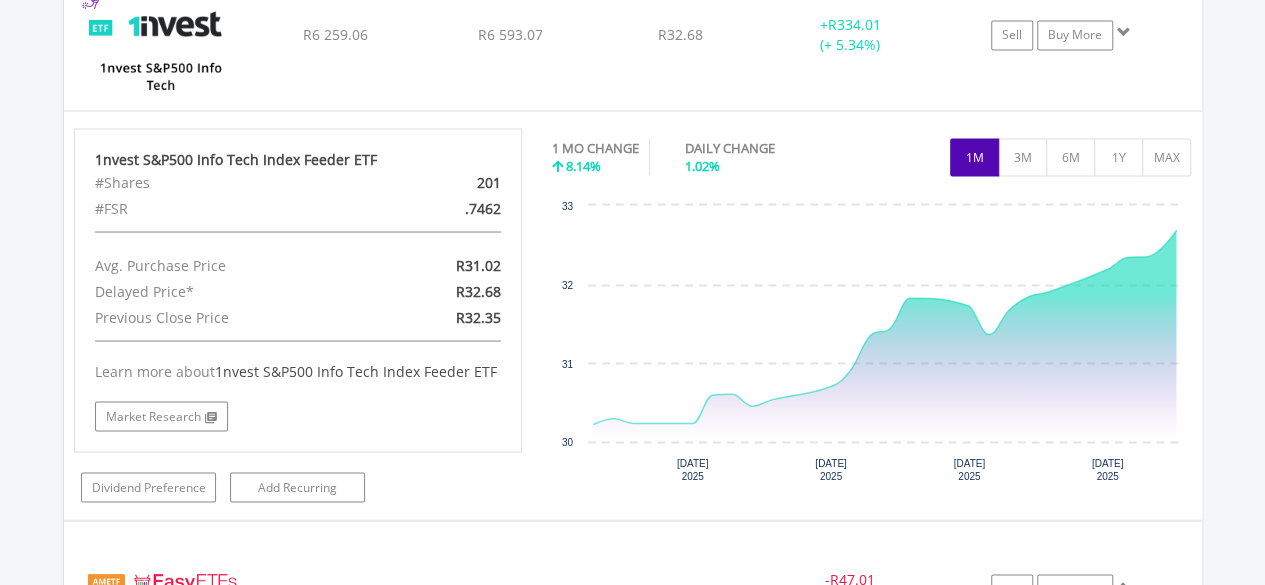 scroll, scrollTop: 1780, scrollLeft: 0, axis: vertical 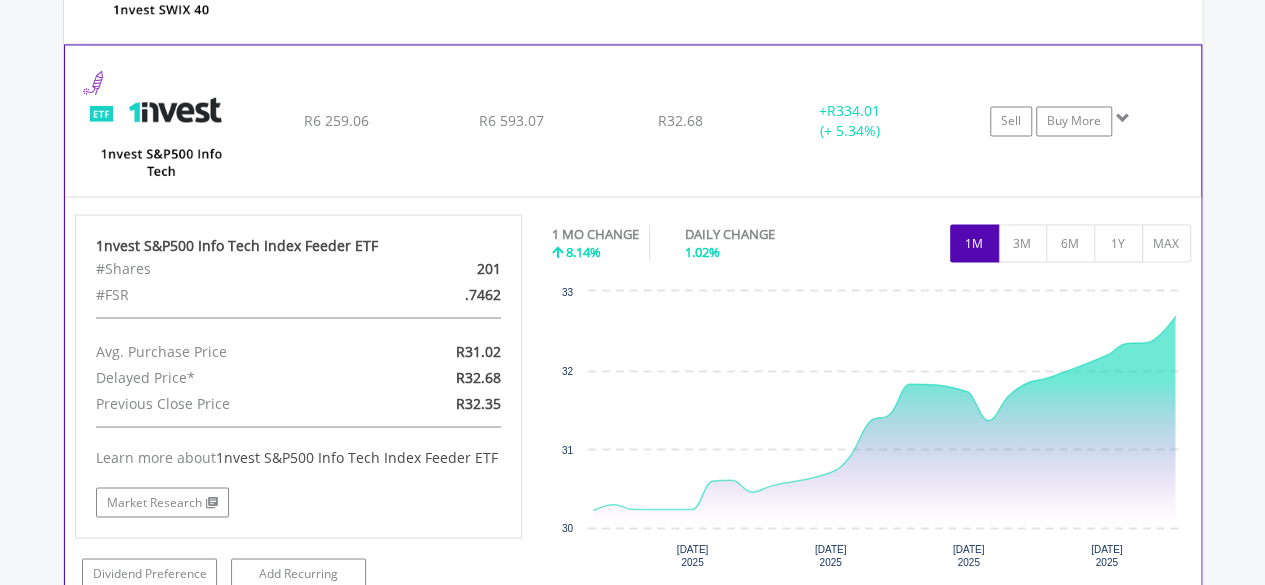 click on "﻿
1nvest S&P500 Info Tech Index Feeder ETF
R6 259.06
R6 593.07
R32.68
+  R334.01 (+ 5.34%)
Sell
Buy More" at bounding box center (633, -32) 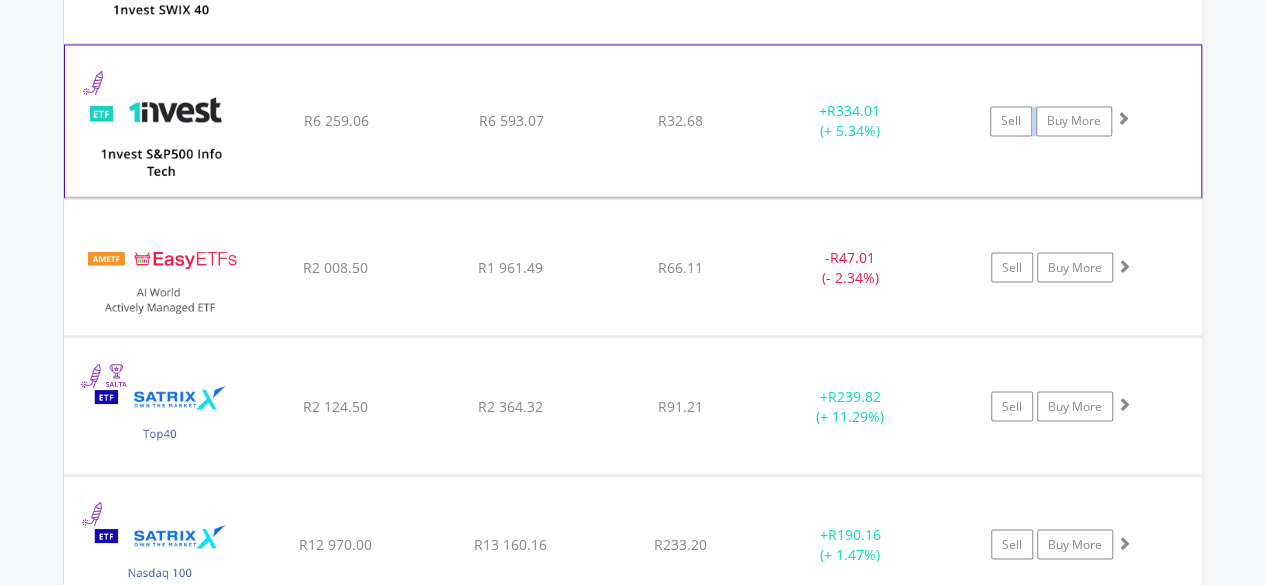 click on "﻿
1nvest S&P500 Info Tech Index Feeder ETF
R6 259.06
R6 593.07
R32.68
+  R334.01 (+ 5.34%)
Sell
Buy More" at bounding box center (633, -32) 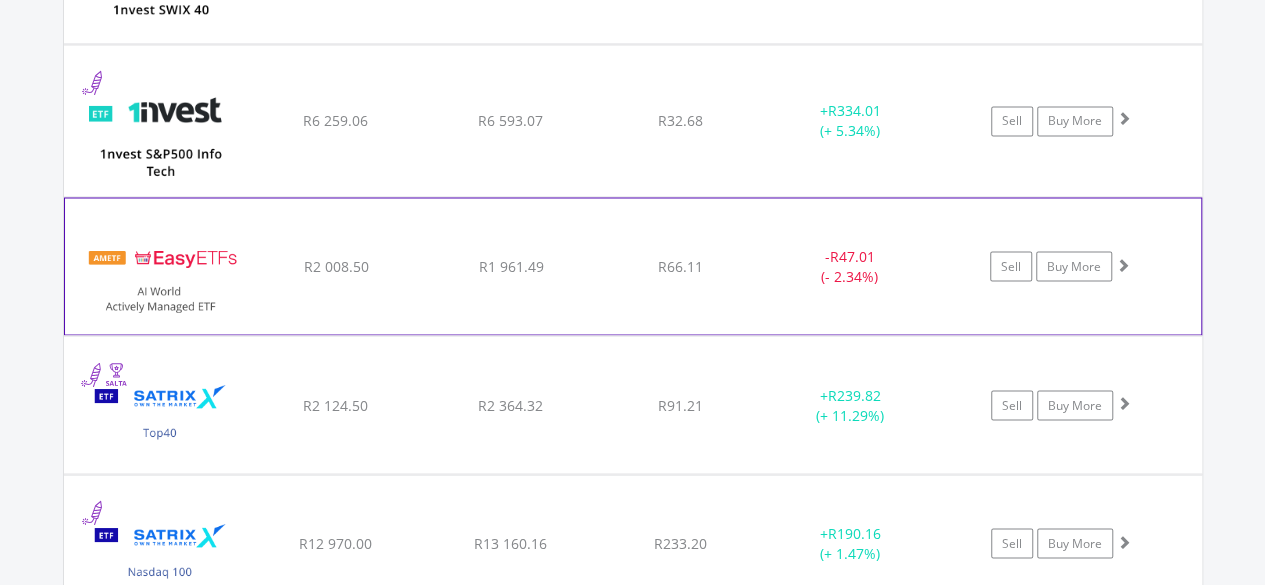 click on "-  R47.01 (- 2.34%)" at bounding box center [849, 266] 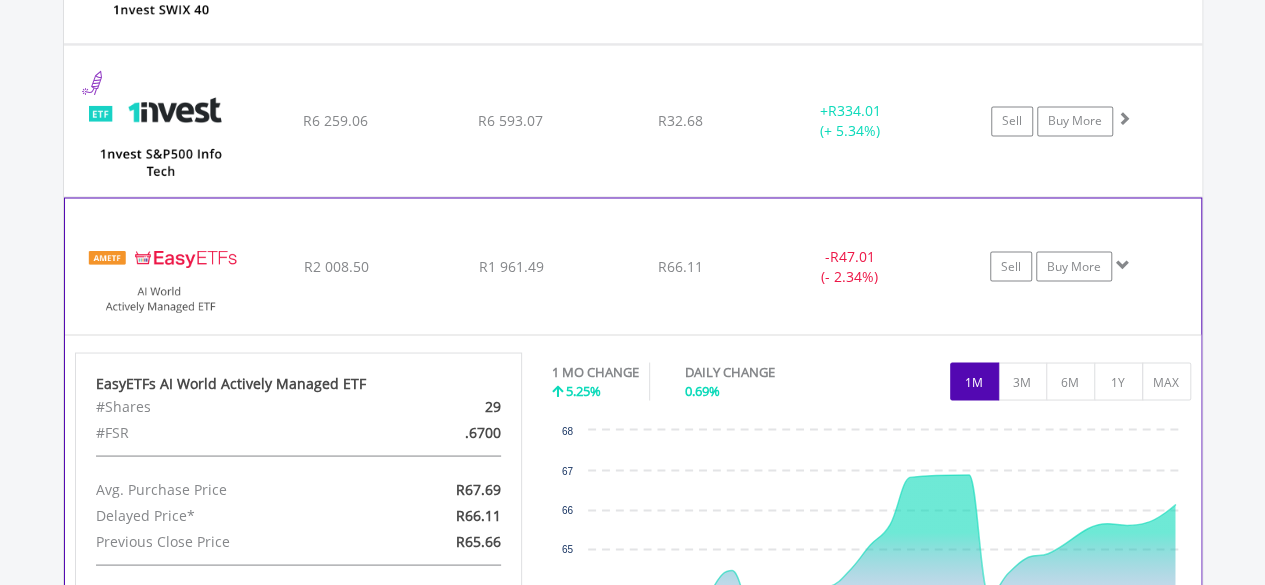 click on "-  R47.01 (- 2.34%)" at bounding box center [849, 266] 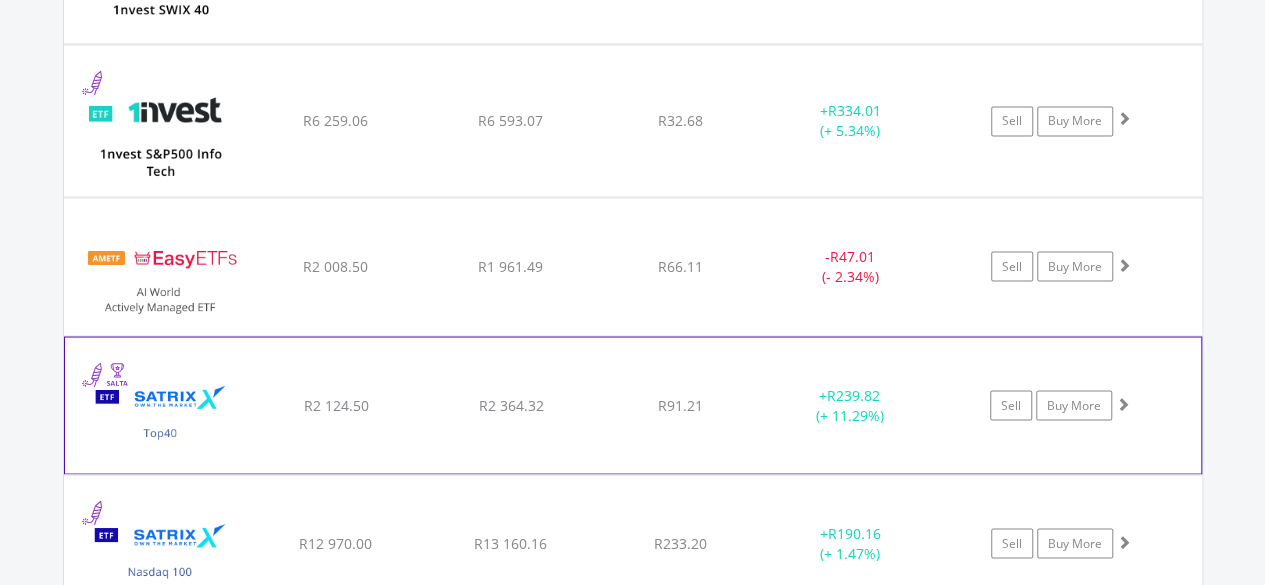 click on "﻿
Satrix 40 ETF
R2 124.50
R2 364.32
R91.21
+  R239.82 (+ 11.29%)
Sell
Buy More" at bounding box center (633, -32) 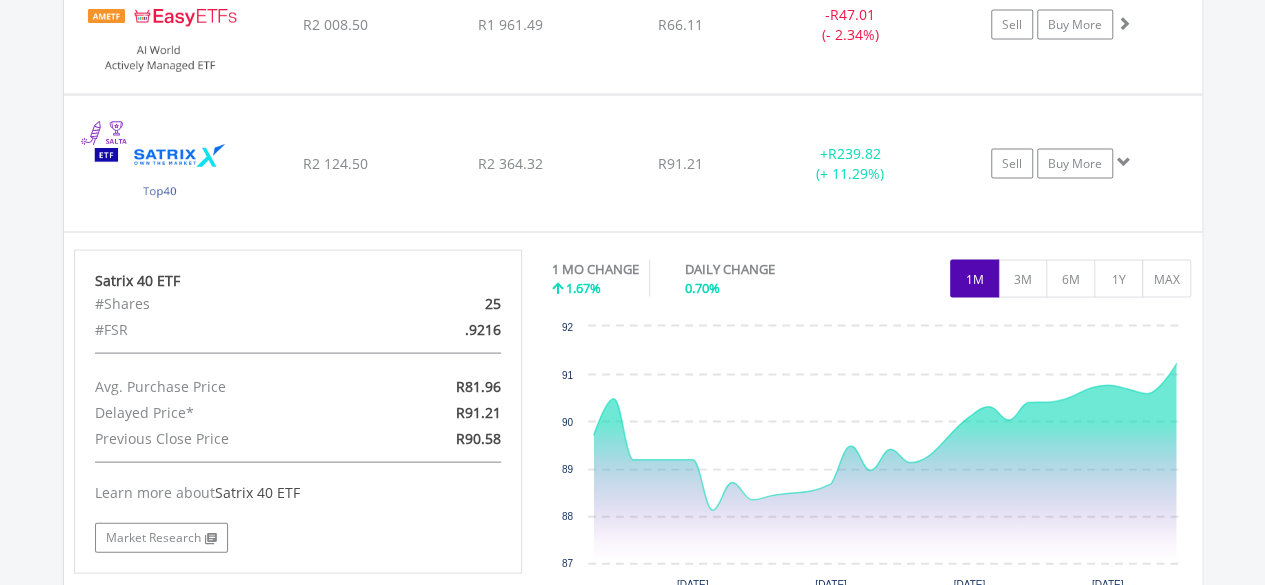 scroll, scrollTop: 1917, scrollLeft: 0, axis: vertical 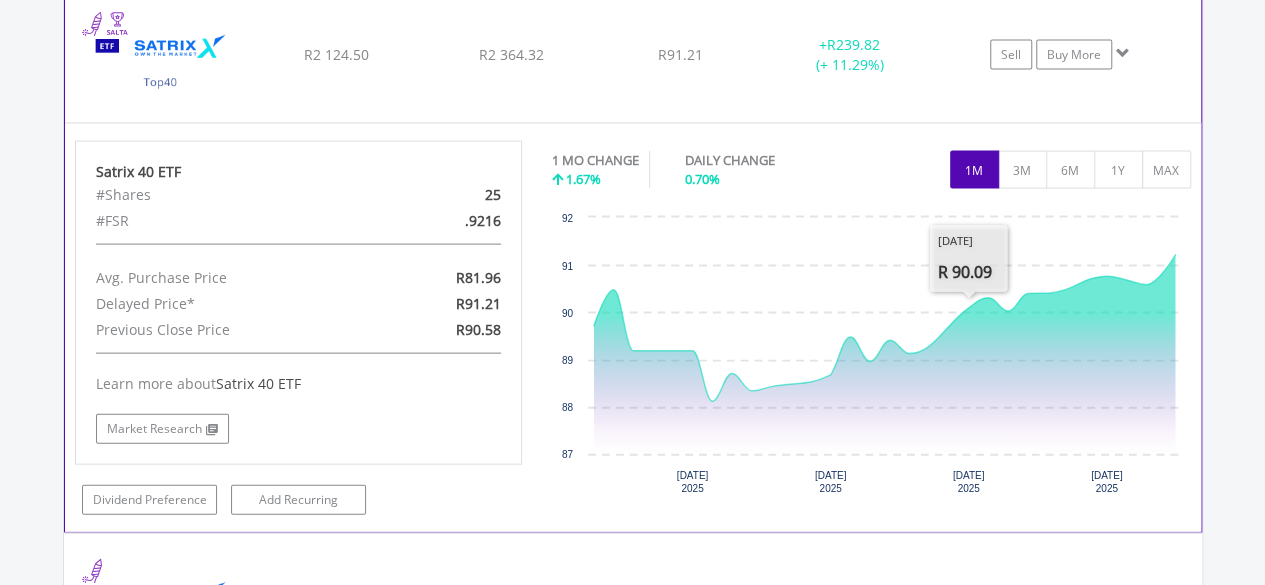 click on "﻿
Satrix 40 ETF
R2 124.50
R2 364.32
R91.21
+  R239.82 (+ 11.29%)
Sell
Buy More" at bounding box center [633, -382] 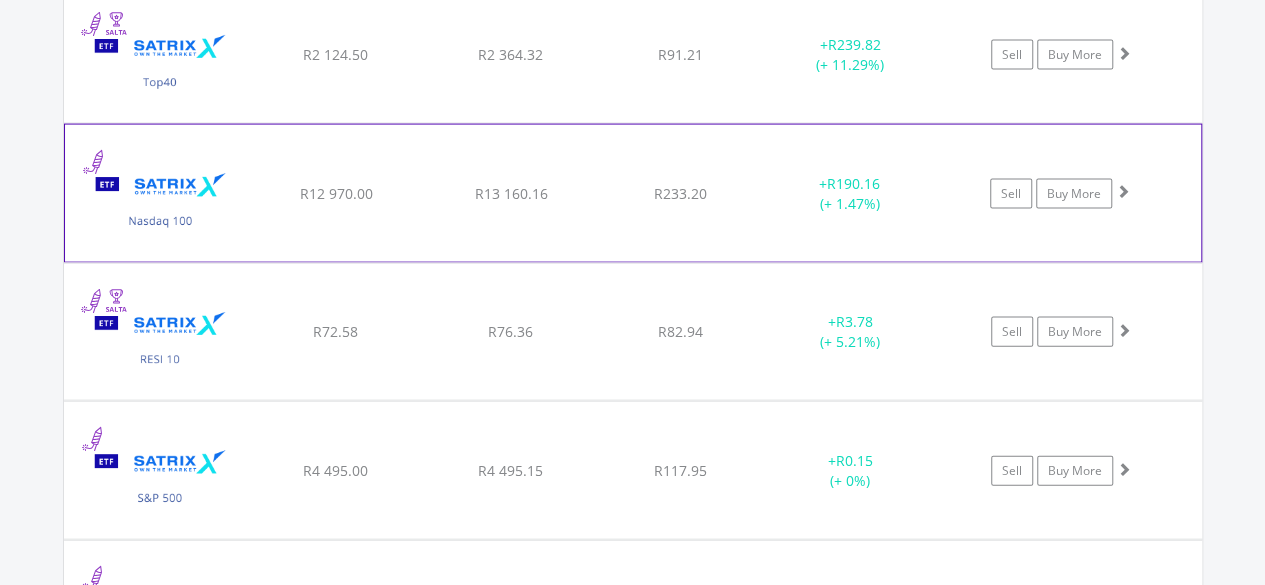 click on "+  R190.16 (+ 1.47%)" at bounding box center [850, -382] 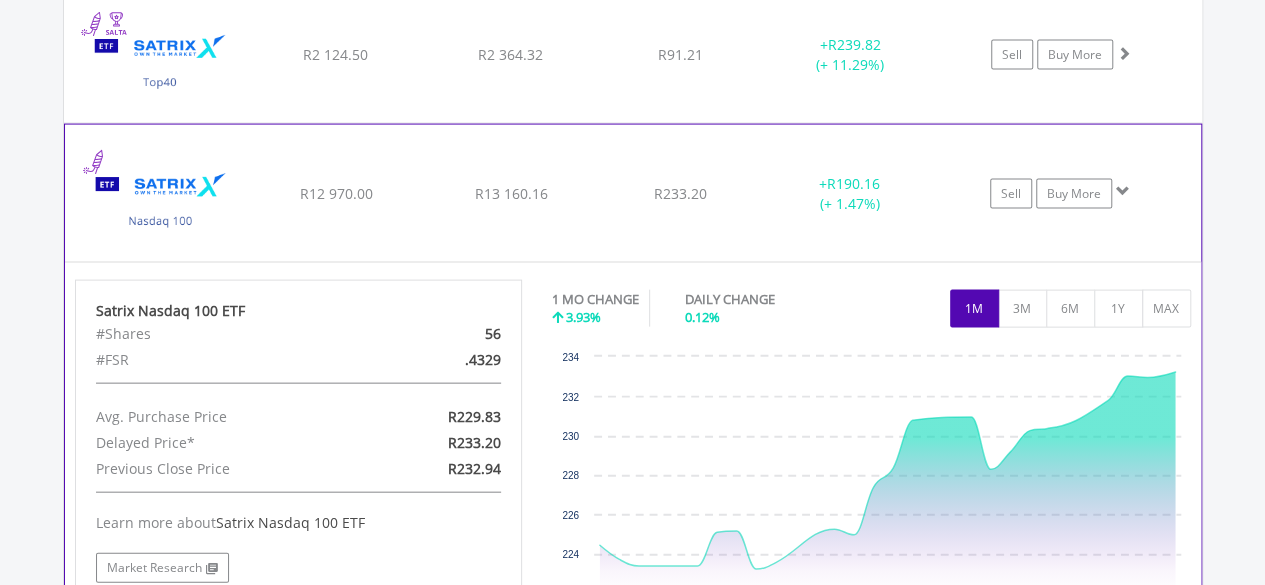 click on "+  R190.16 (+ 1.47%)" at bounding box center (850, -382) 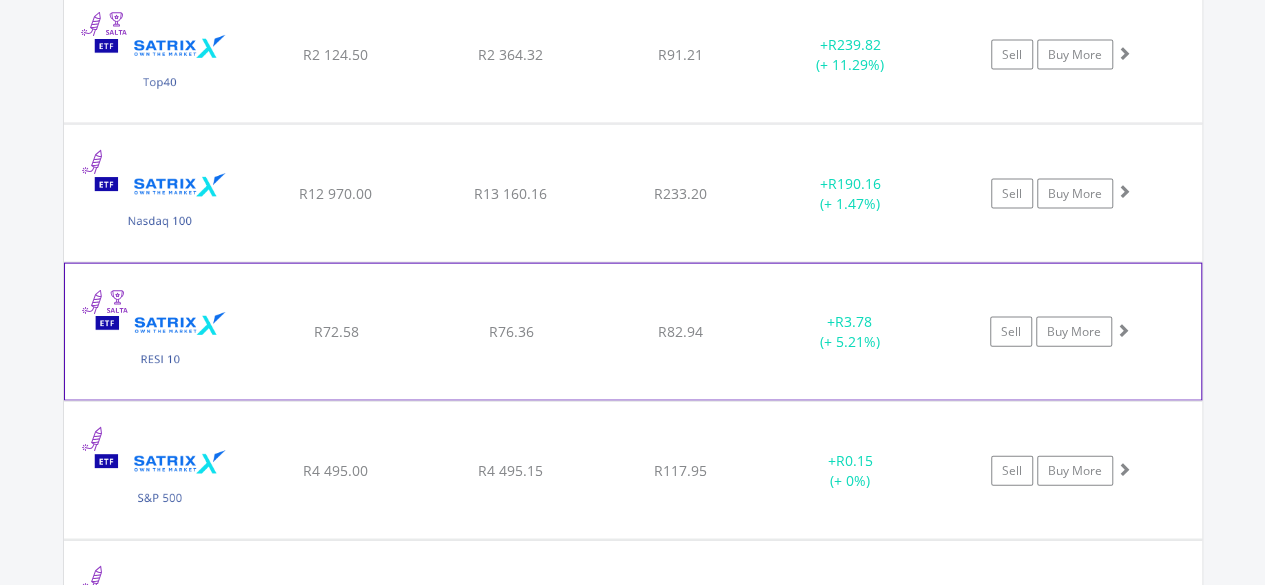 click on "+  R3.78 (+ 5.21%)" at bounding box center (850, -382) 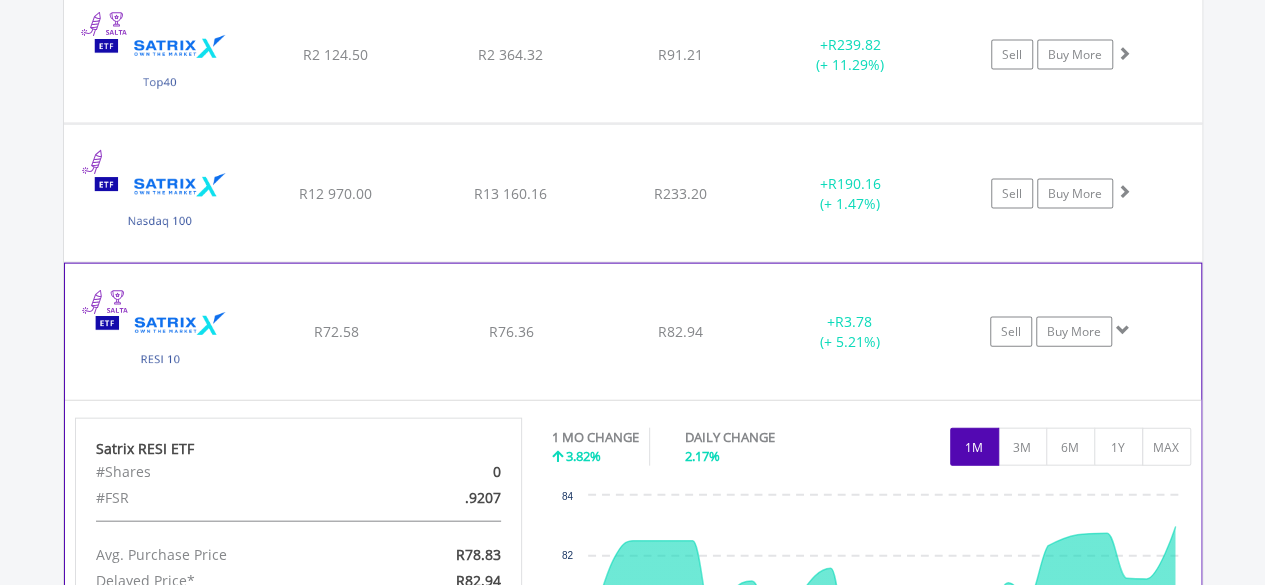 click on "+  R3.78 (+ 5.21%)" at bounding box center [850, -382] 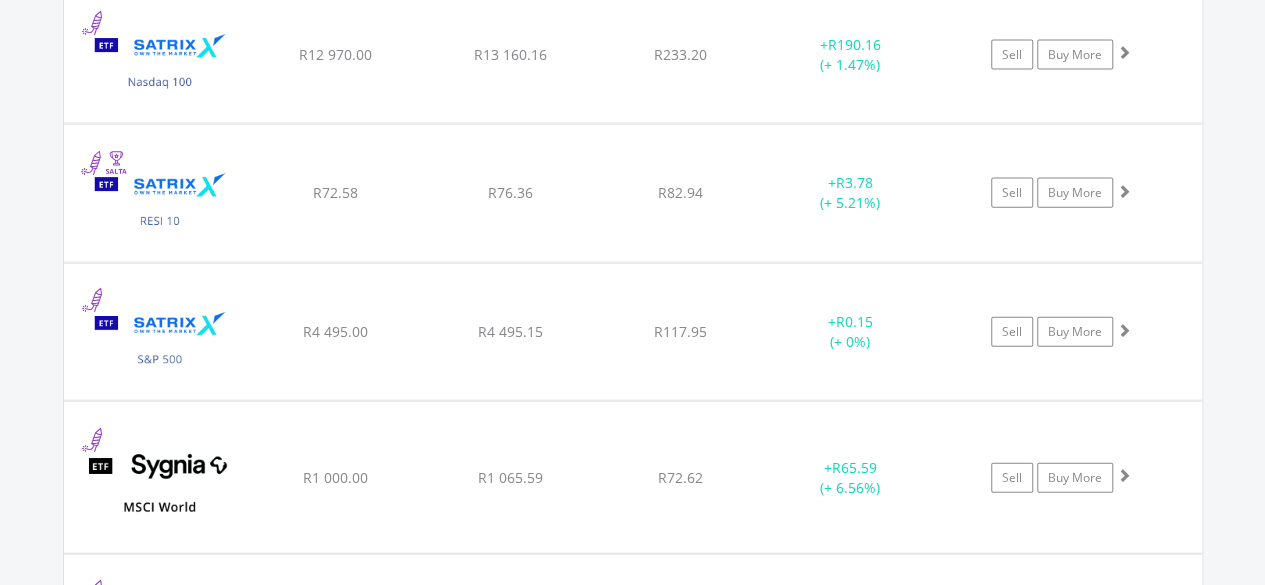 scroll, scrollTop: 2182, scrollLeft: 0, axis: vertical 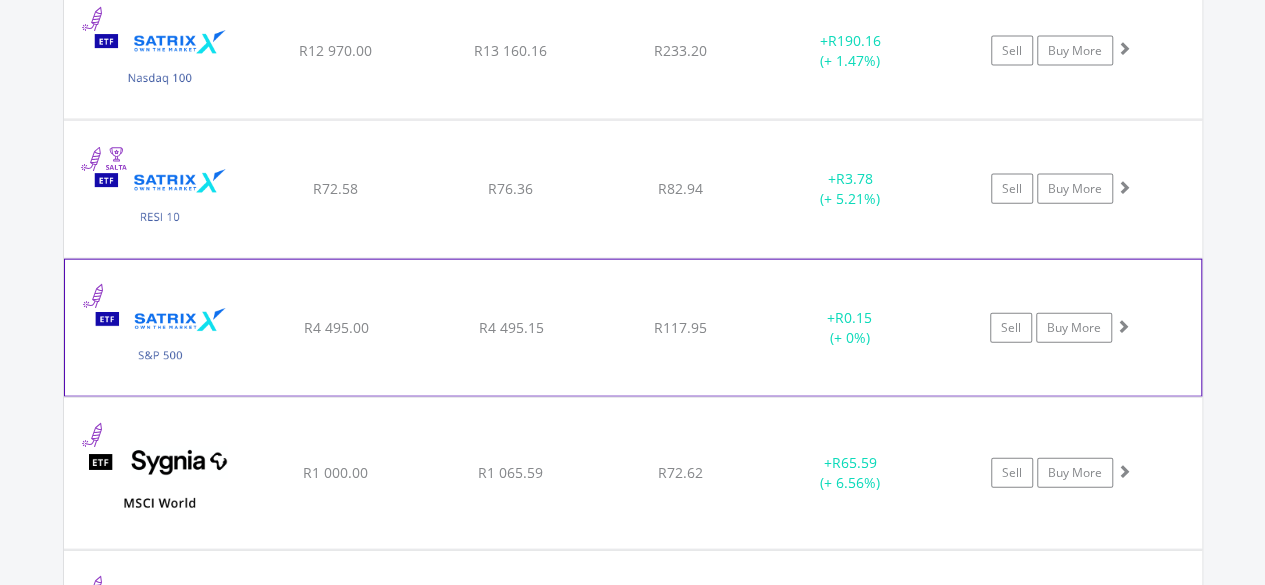 click on "+  R0.15 (+ 0%)" at bounding box center (850, -525) 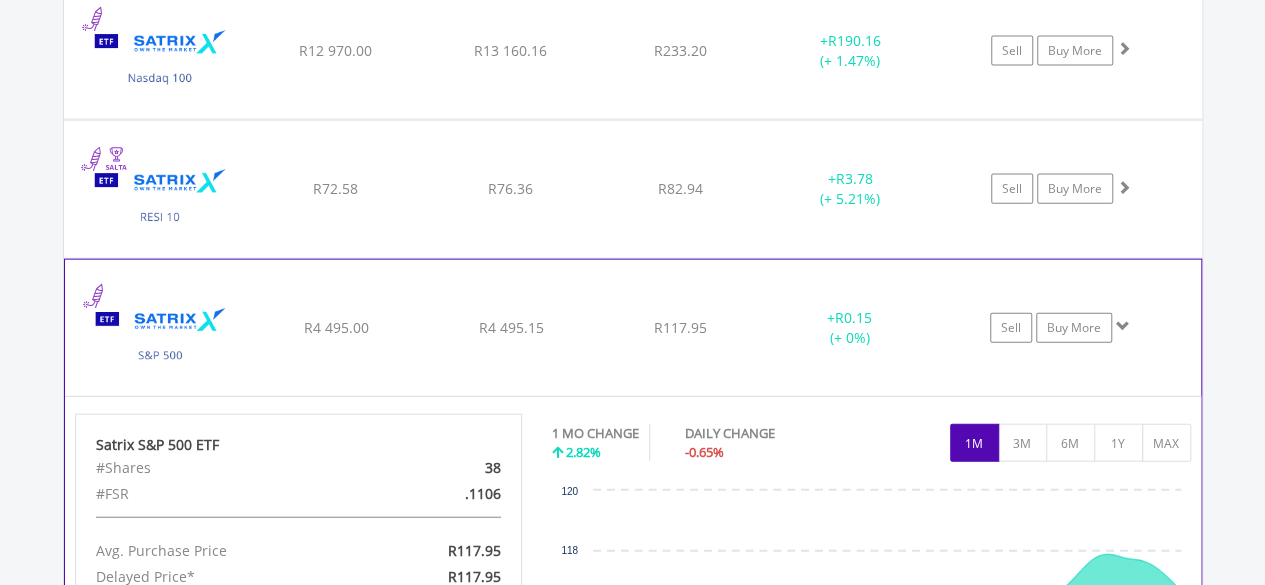 click on "+  R0.15 (+ 0%)" at bounding box center (850, -525) 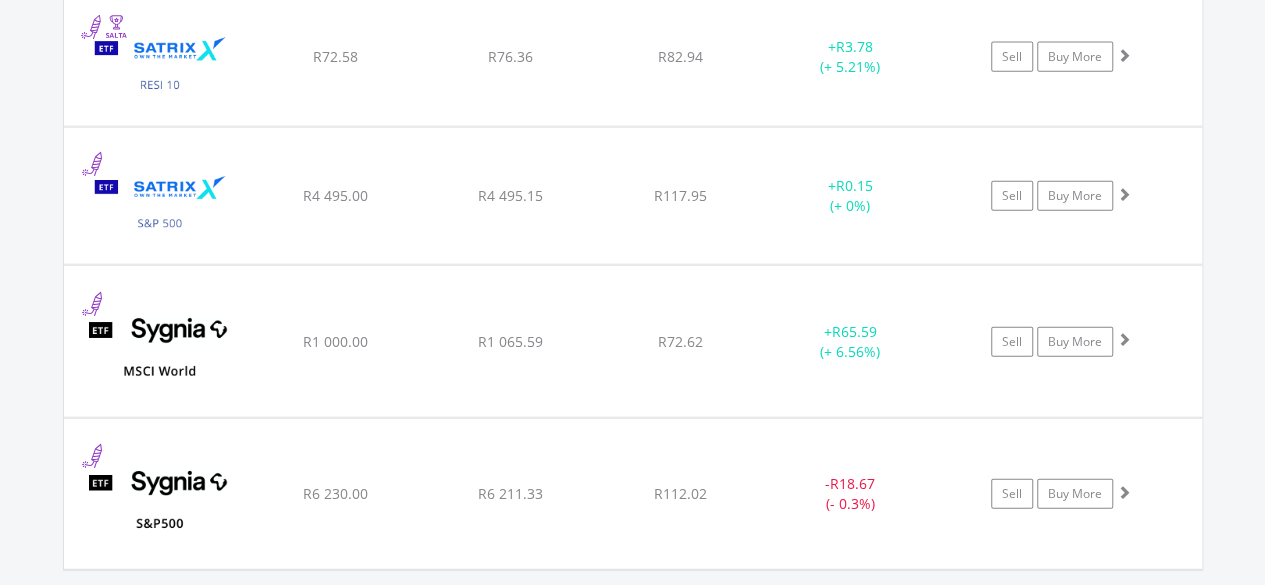 scroll, scrollTop: 2322, scrollLeft: 0, axis: vertical 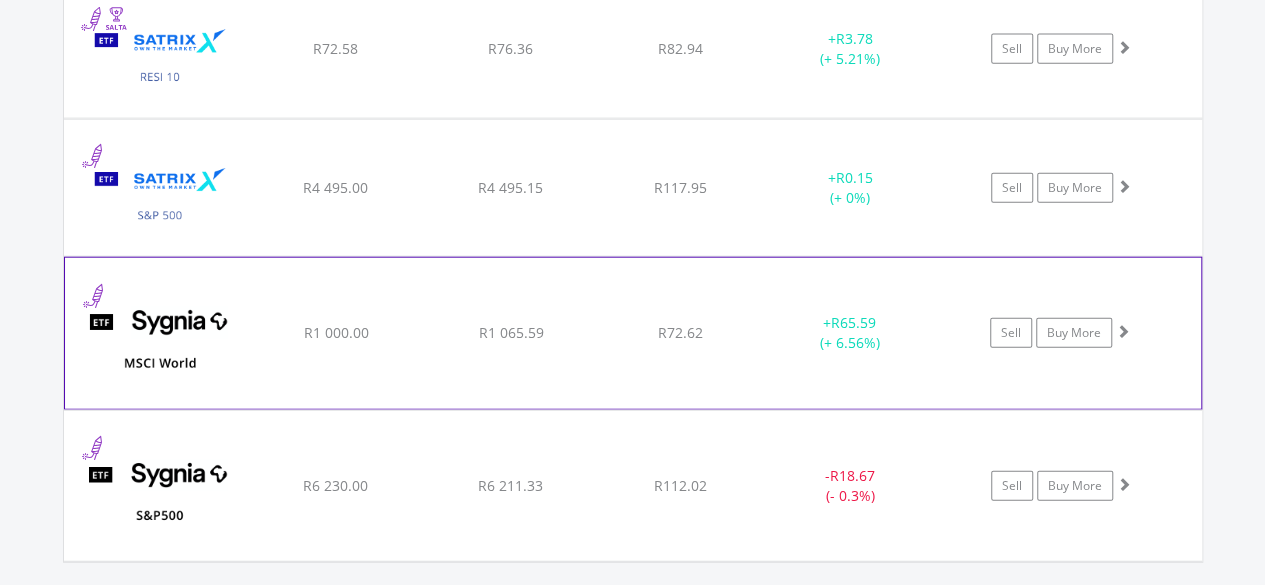 click on "+  R65.59 (+ 6.56%)" at bounding box center (850, -665) 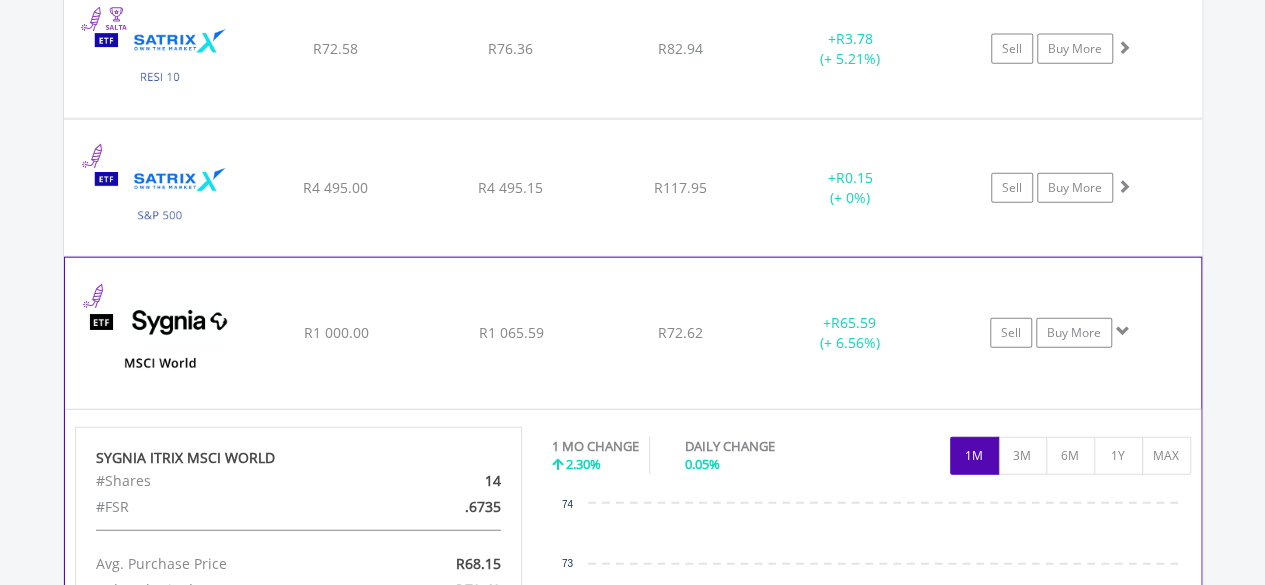 click on "+  R65.59 (+ 6.56%)" at bounding box center (850, -665) 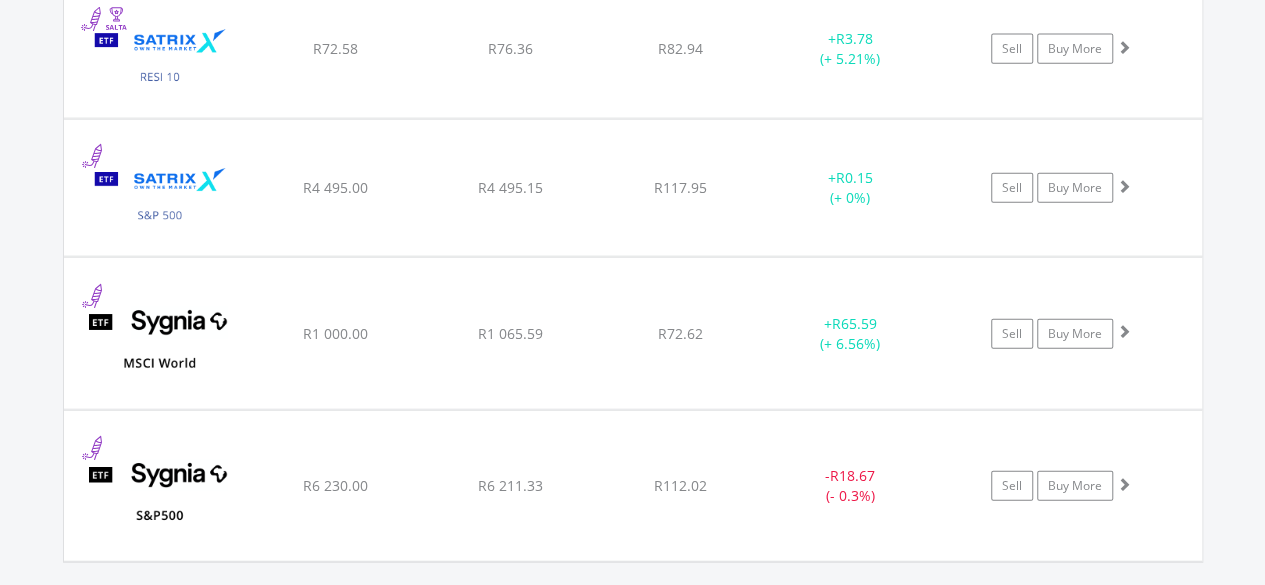 scroll, scrollTop: 2462, scrollLeft: 0, axis: vertical 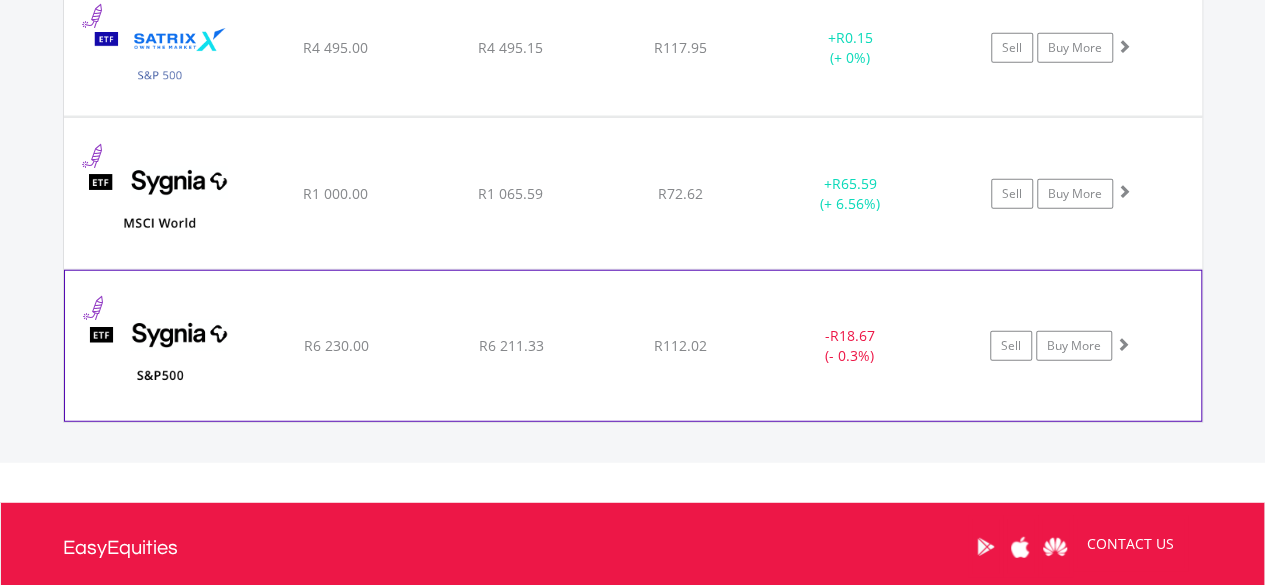 click on "-  R18.67 (- 0.3%)" at bounding box center (850, -507) 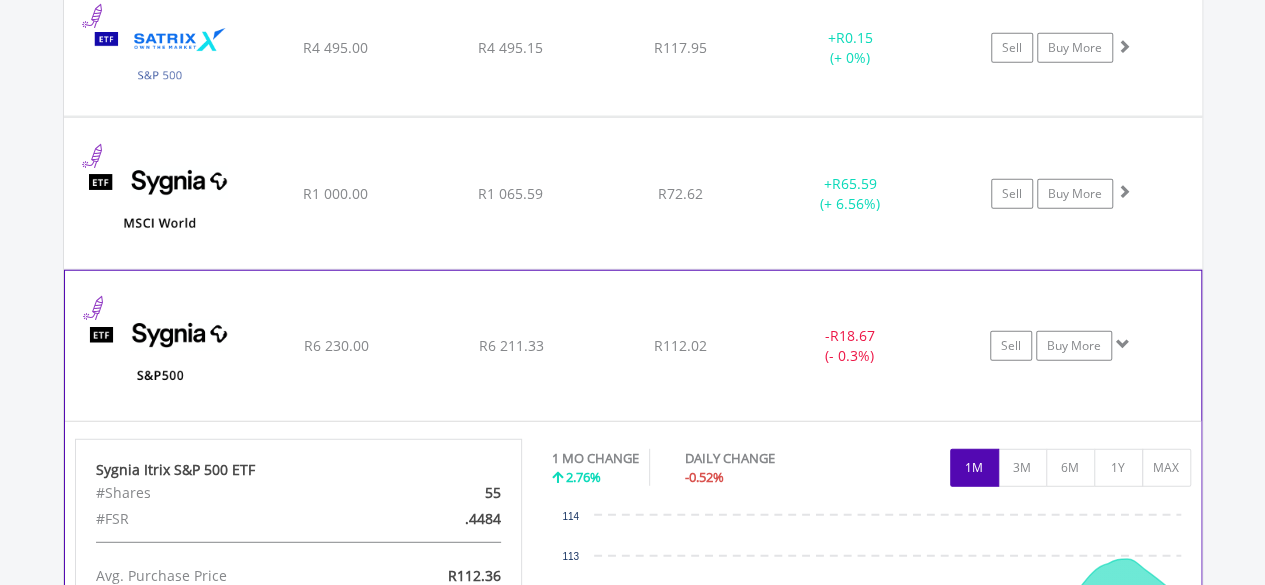 click on "-  R18.67 (- 0.3%)" at bounding box center [850, -507] 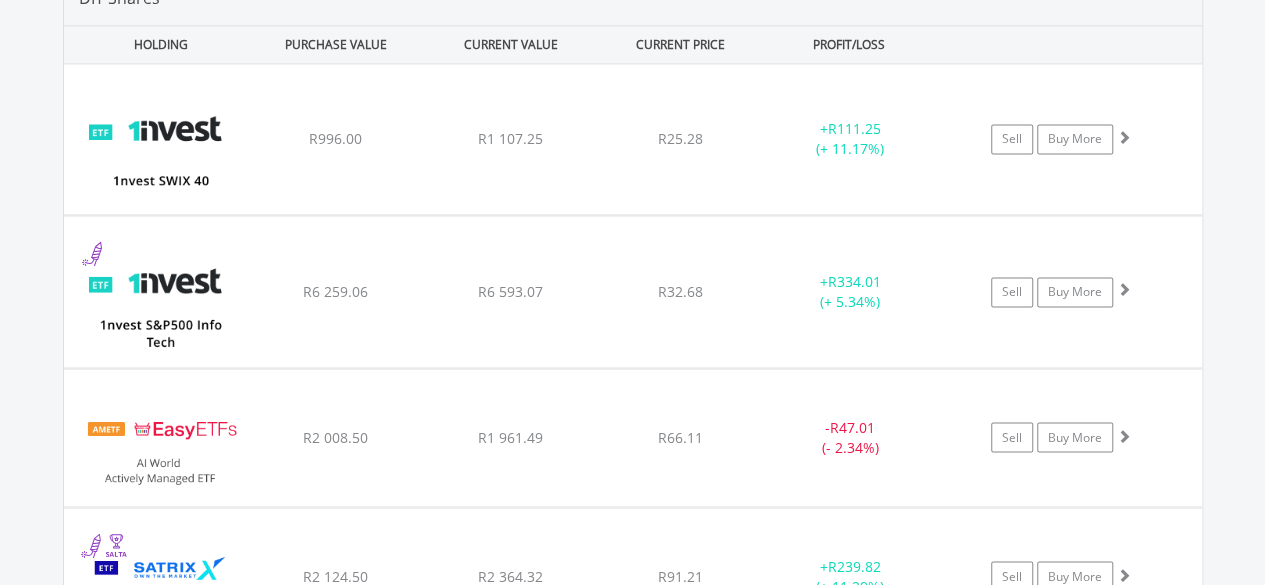 scroll, scrollTop: 1495, scrollLeft: 0, axis: vertical 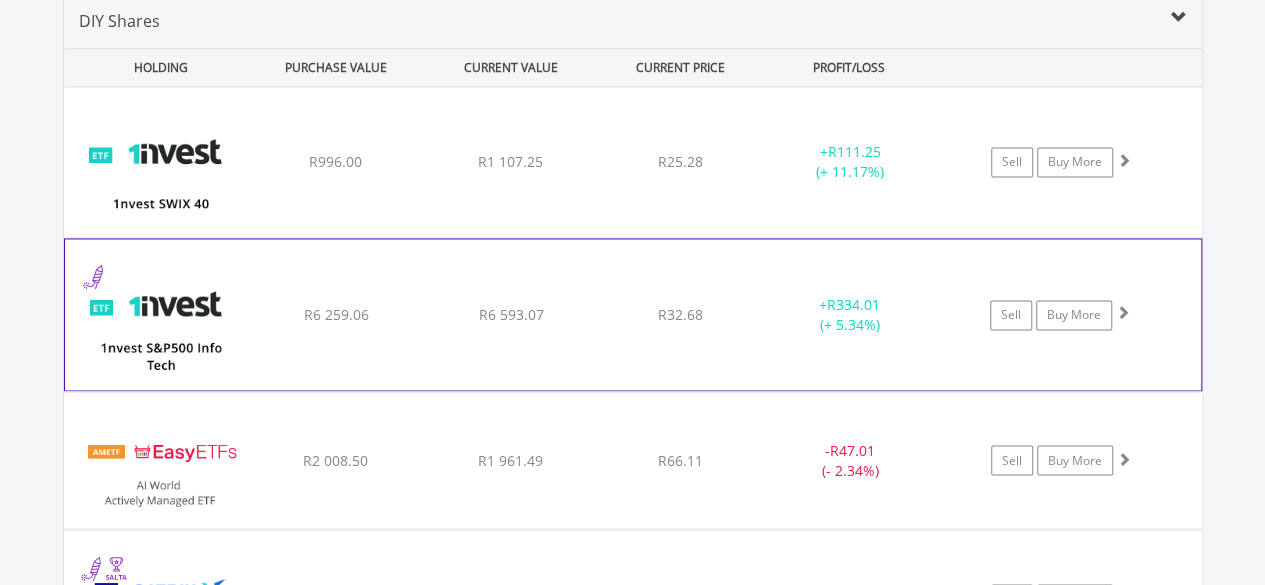click on "﻿
1nvest S&P500 Info Tech Index Feeder ETF
R6 259.06
R6 593.07
R32.68
+  R334.01 (+ 5.34%)
Sell
Buy More" at bounding box center (633, 162) 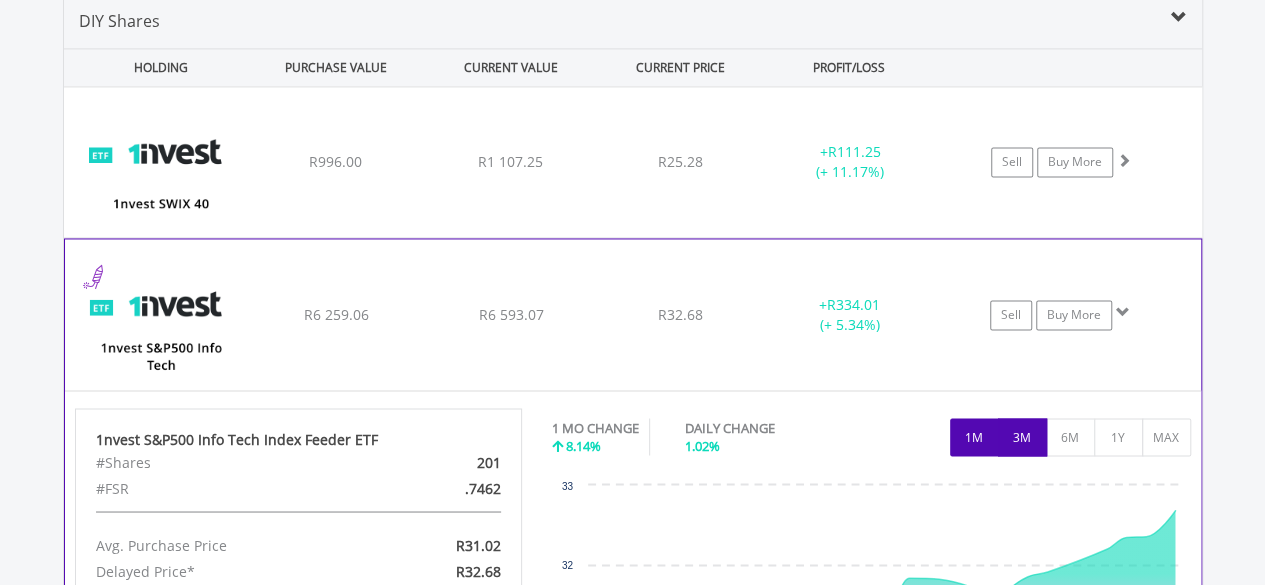 click on "3M" at bounding box center [1022, 437] 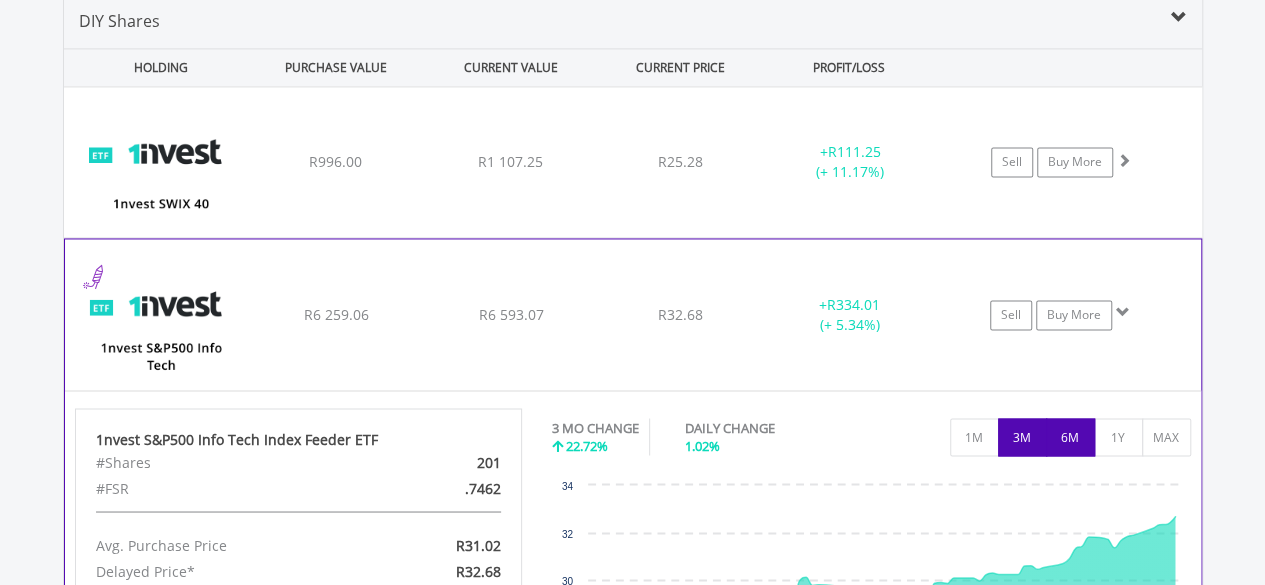 click on "6M" at bounding box center [1070, 437] 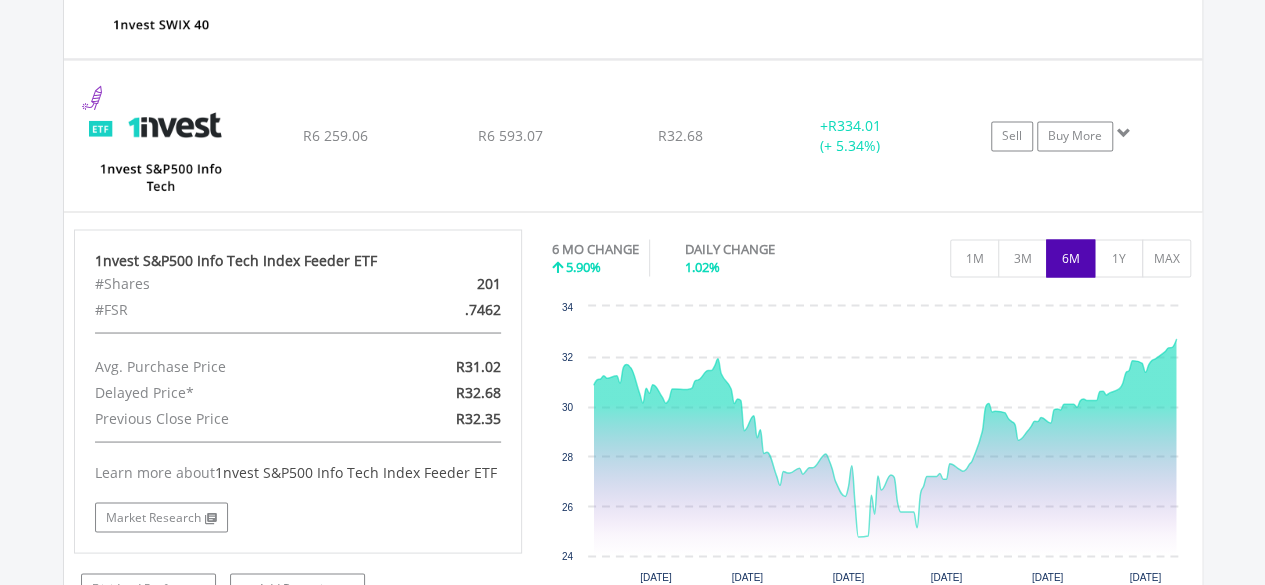 scroll, scrollTop: 1688, scrollLeft: 0, axis: vertical 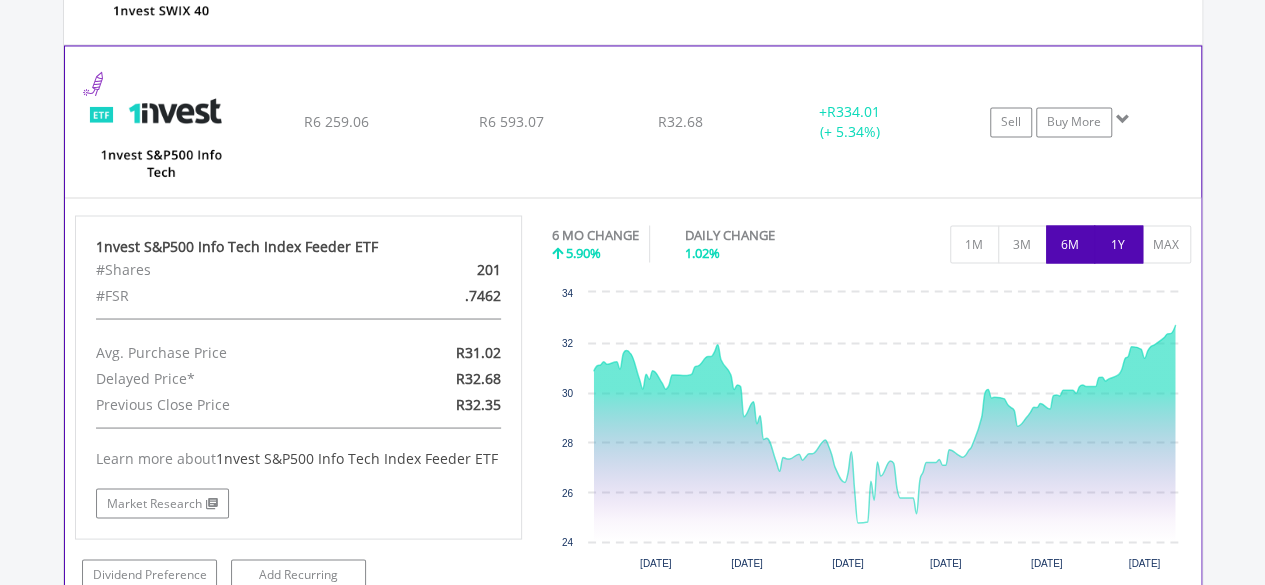 click on "1Y" at bounding box center (1118, 244) 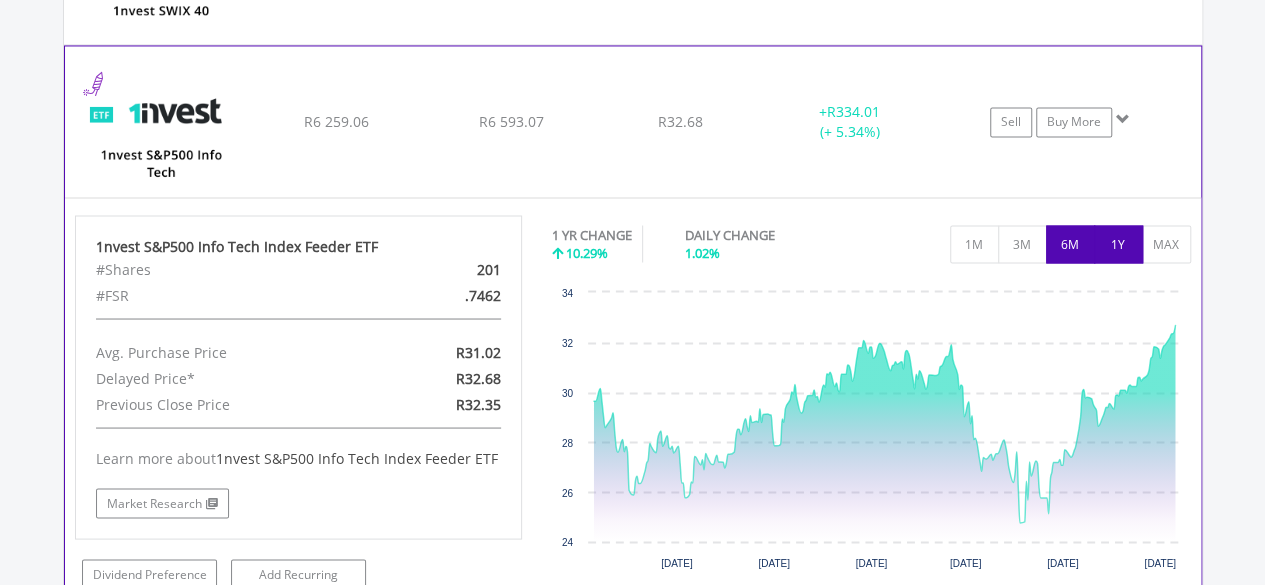 click on "6M" at bounding box center (1070, 244) 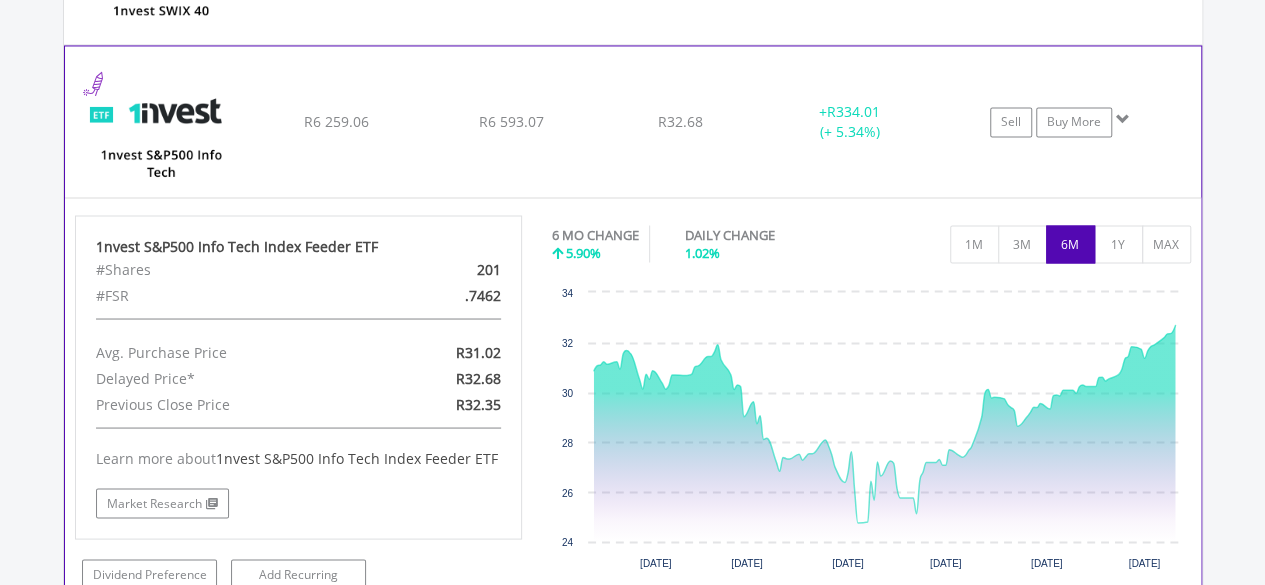 click on "﻿
1nvest S&P500 Info Tech Index Feeder ETF
R6 259.06
R6 593.07
R32.68
+  R334.01 (+ 5.34%)
Sell
Buy More" at bounding box center (633, -31) 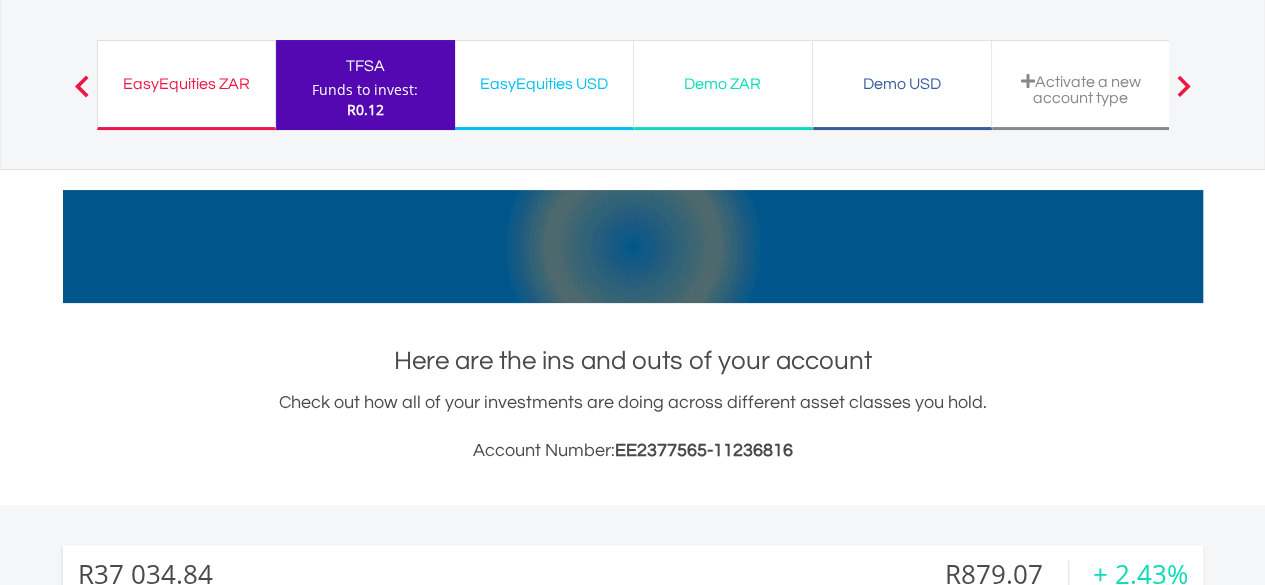 scroll, scrollTop: 94, scrollLeft: 0, axis: vertical 